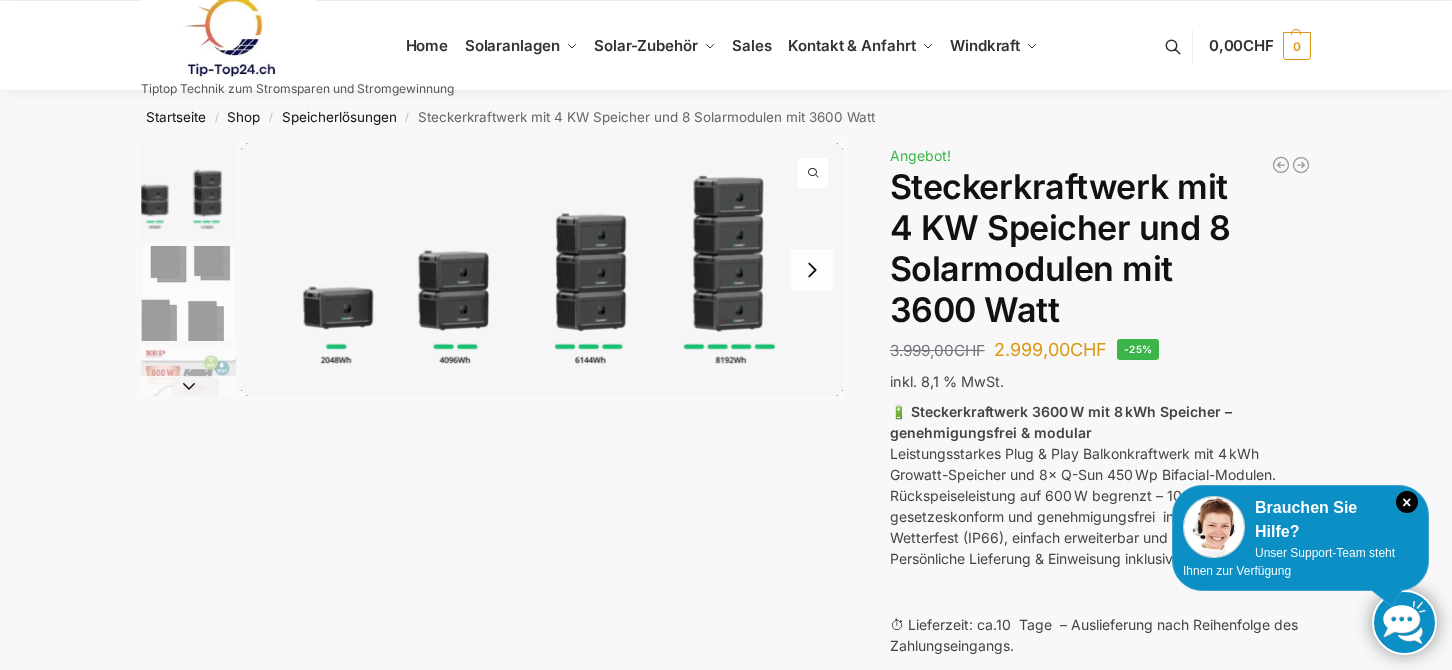 scroll, scrollTop: 0, scrollLeft: 0, axis: both 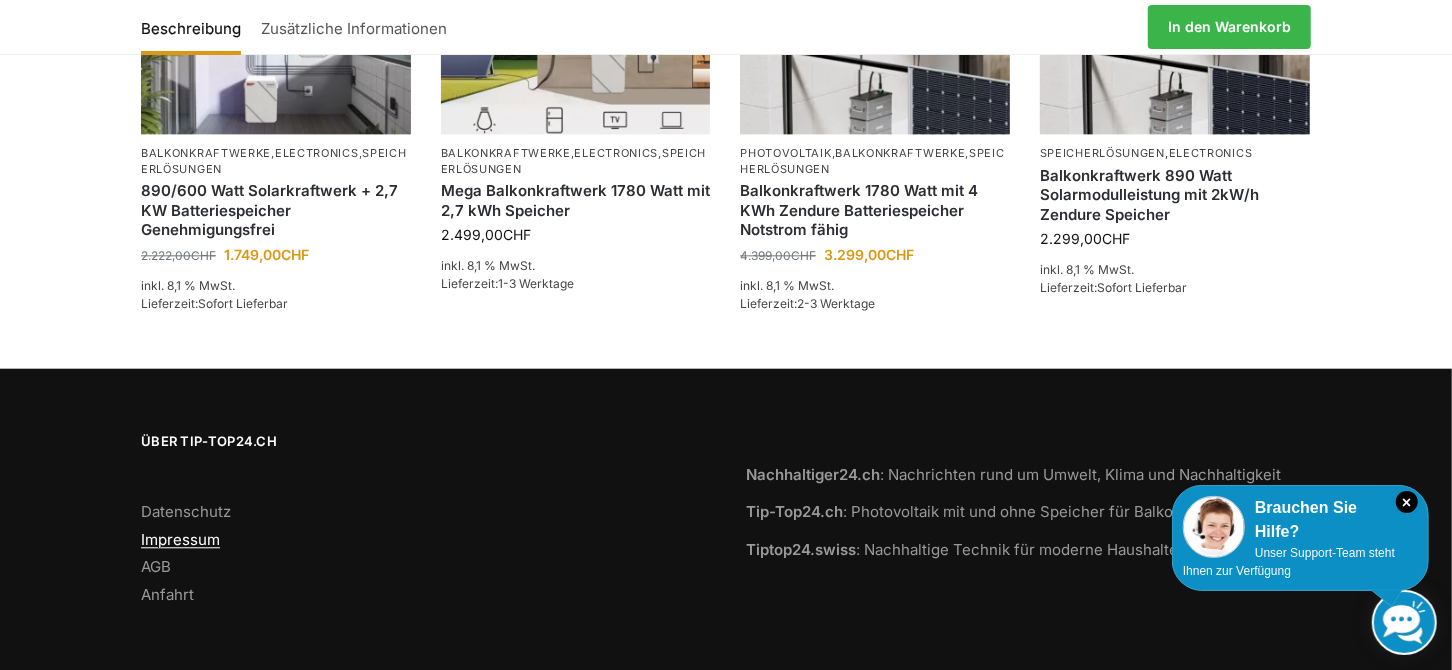 click on "Impressum" at bounding box center (180, 539) 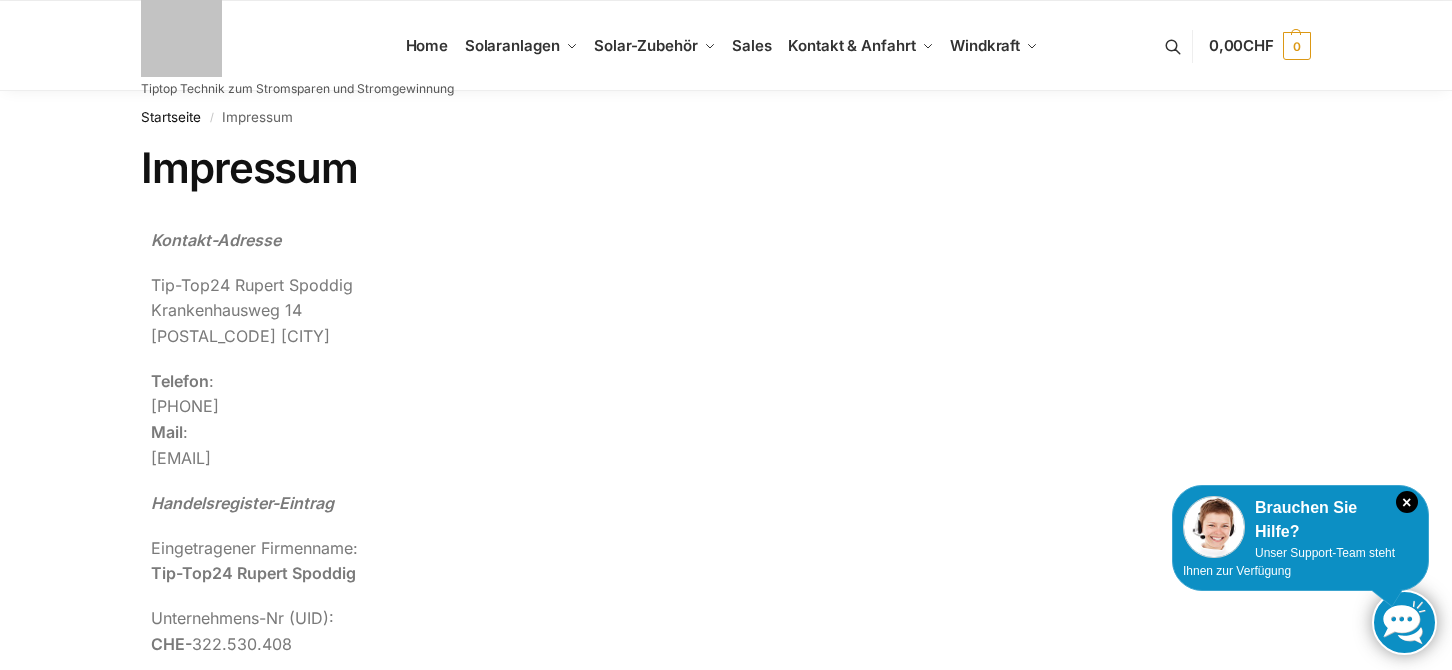 scroll, scrollTop: 0, scrollLeft: 0, axis: both 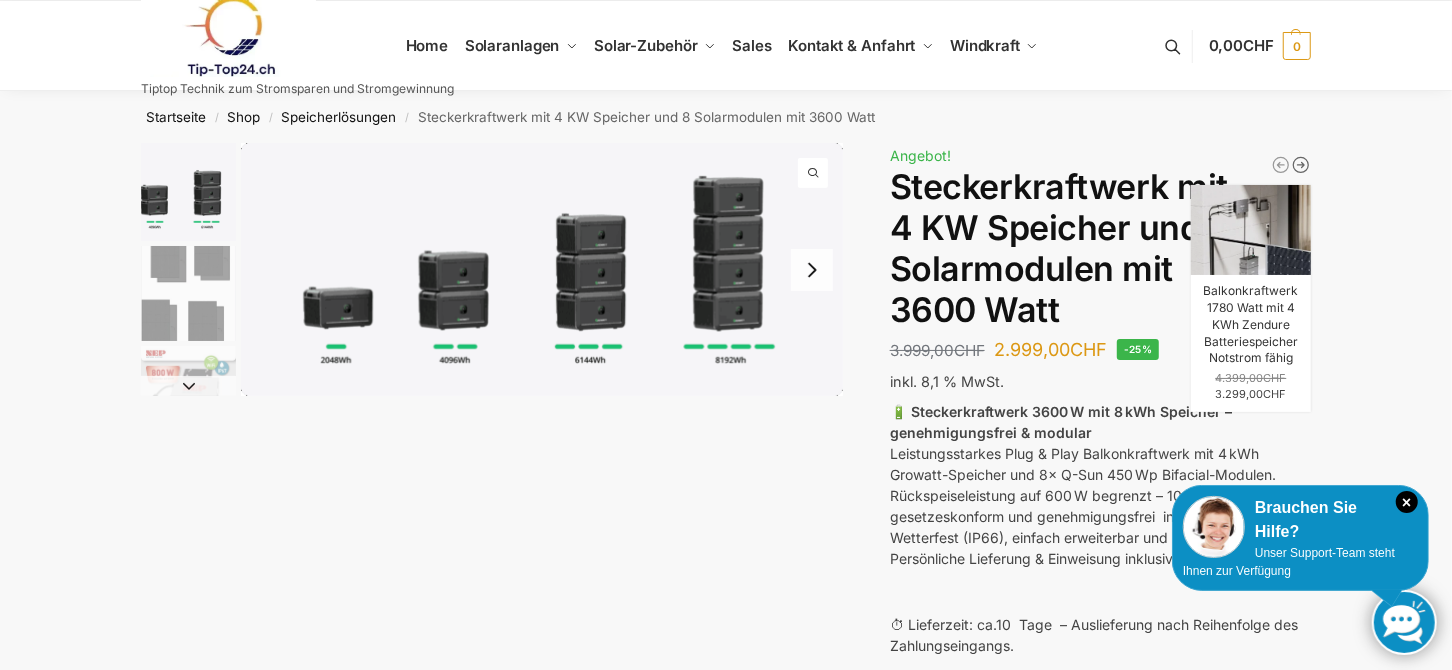 click 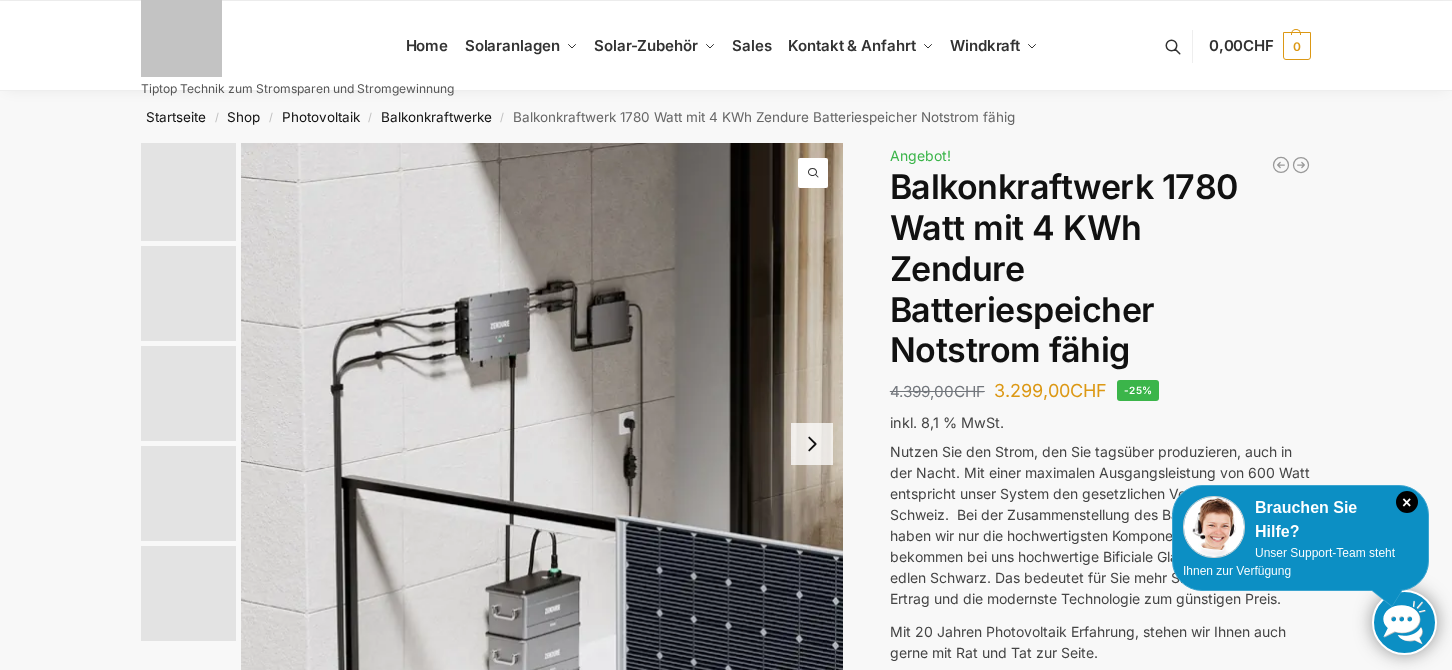 scroll, scrollTop: 0, scrollLeft: 0, axis: both 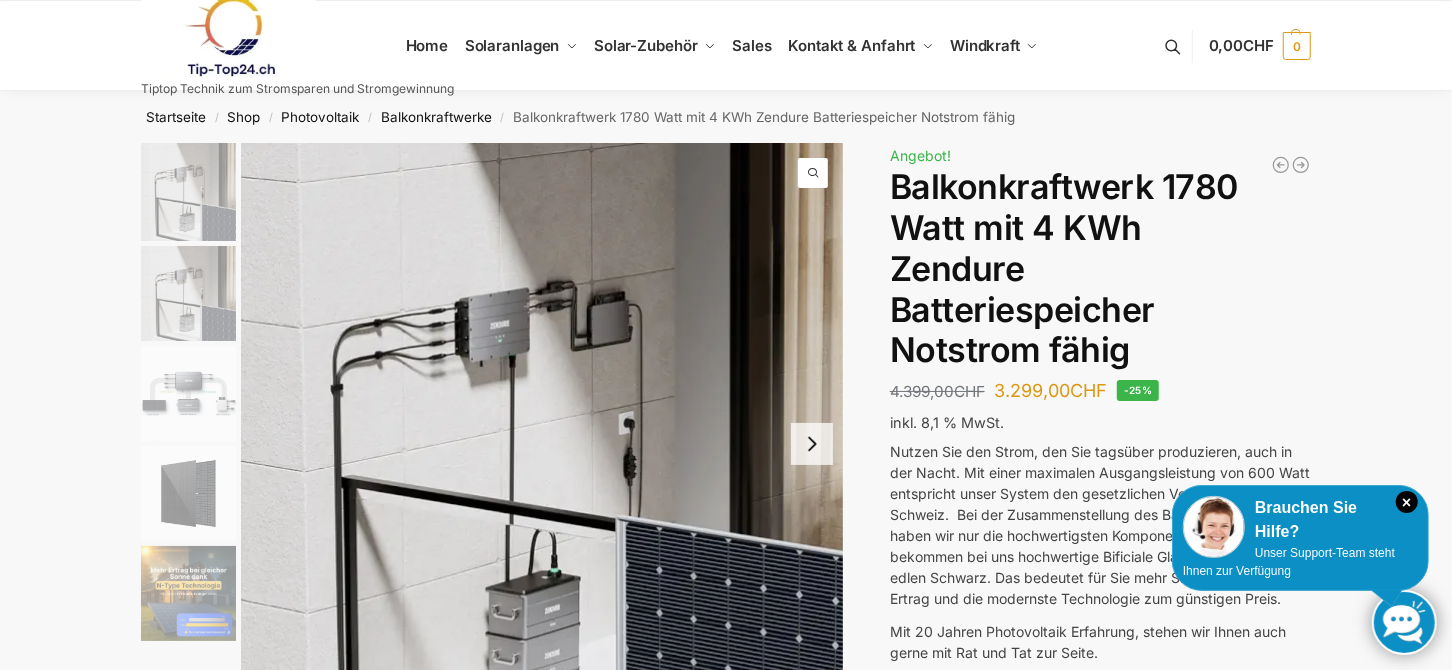 click 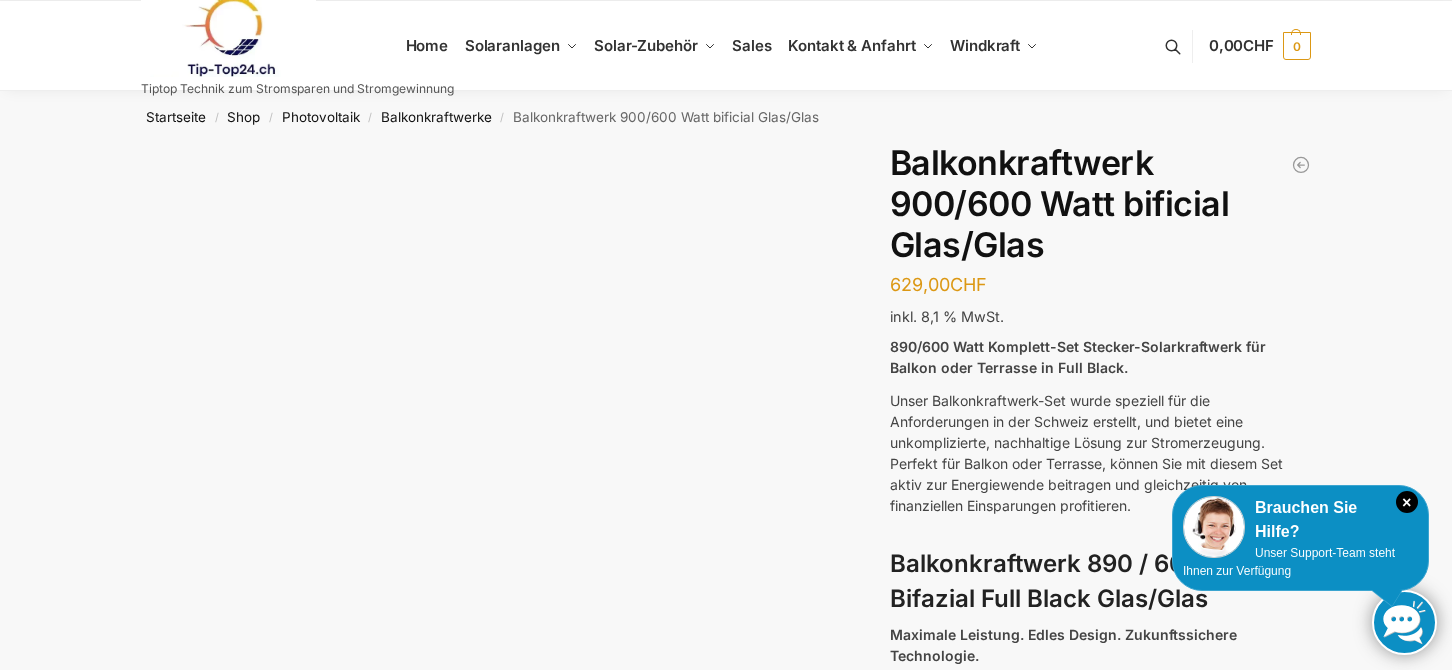 scroll, scrollTop: 0, scrollLeft: 0, axis: both 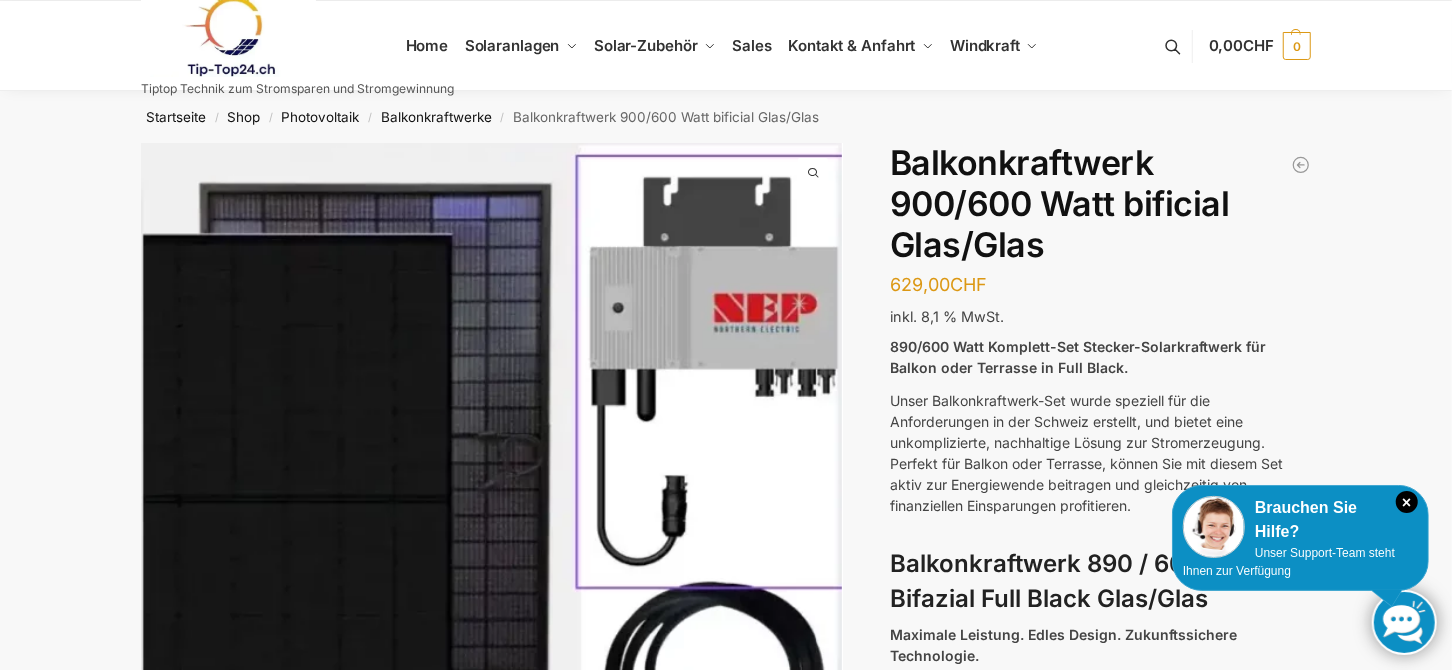 click 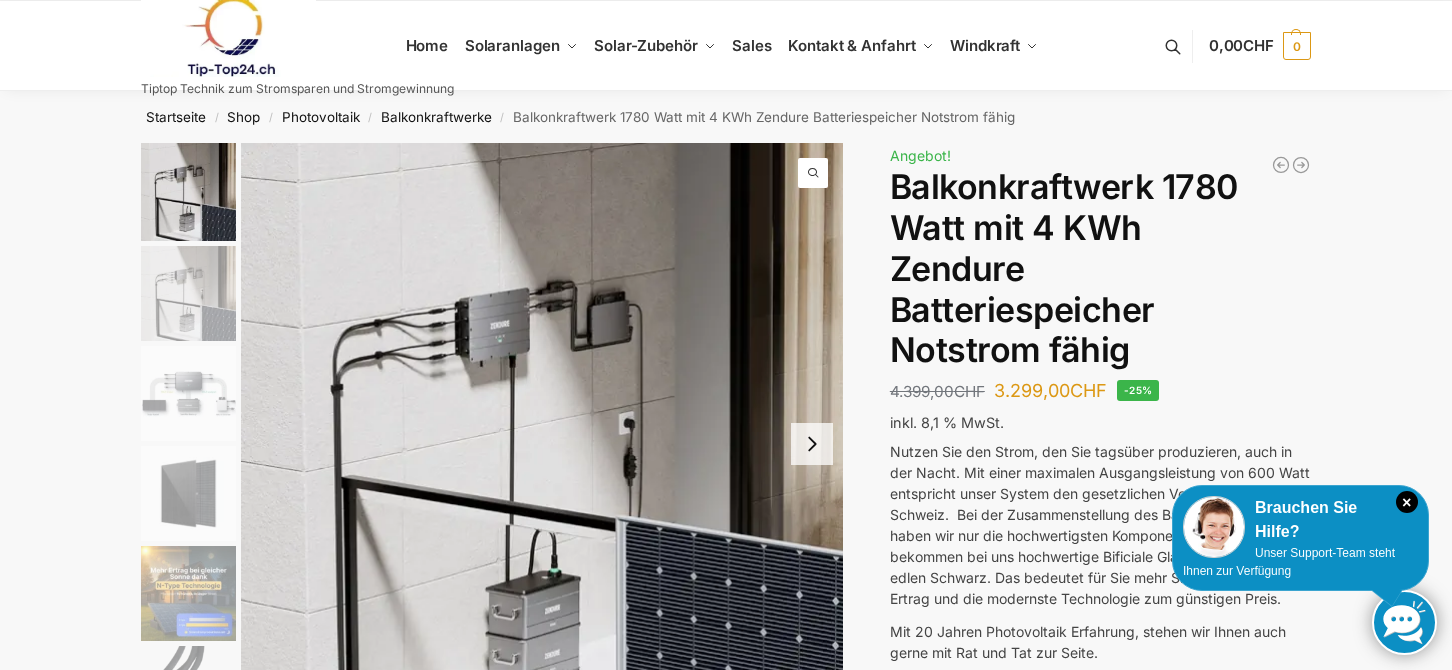 scroll, scrollTop: 0, scrollLeft: 0, axis: both 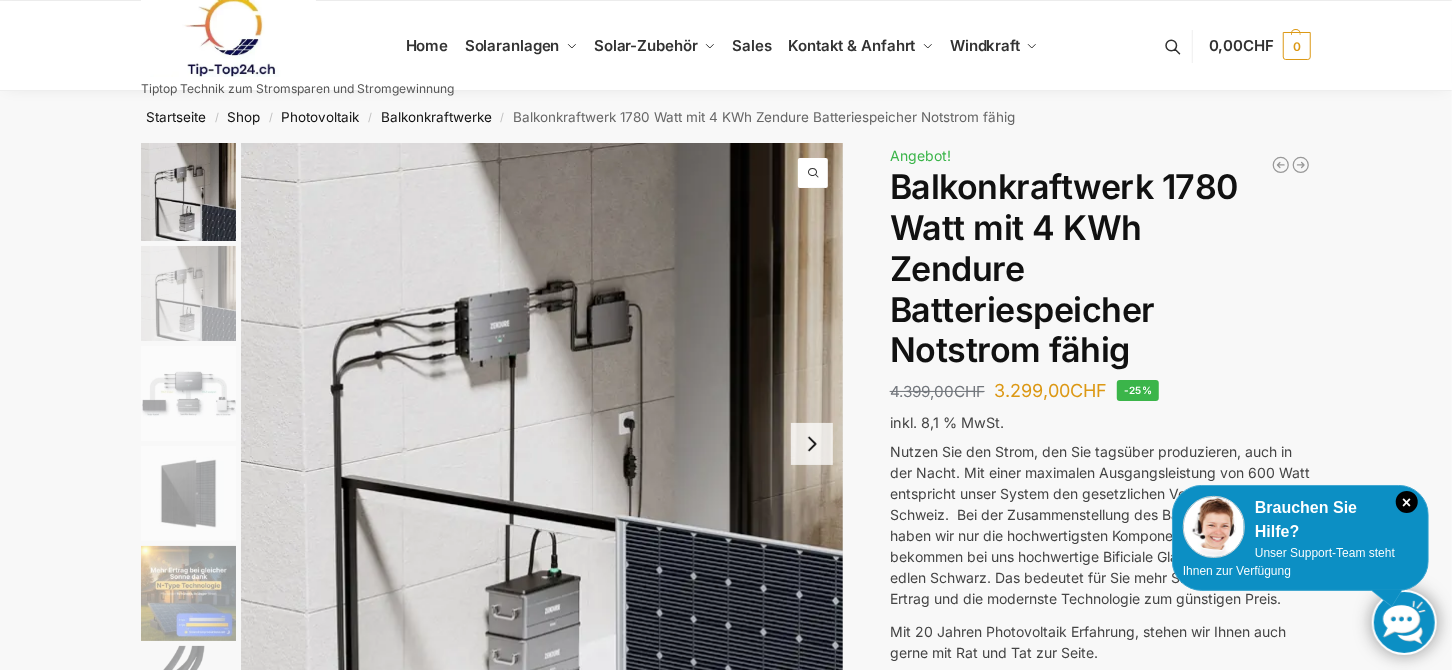 click 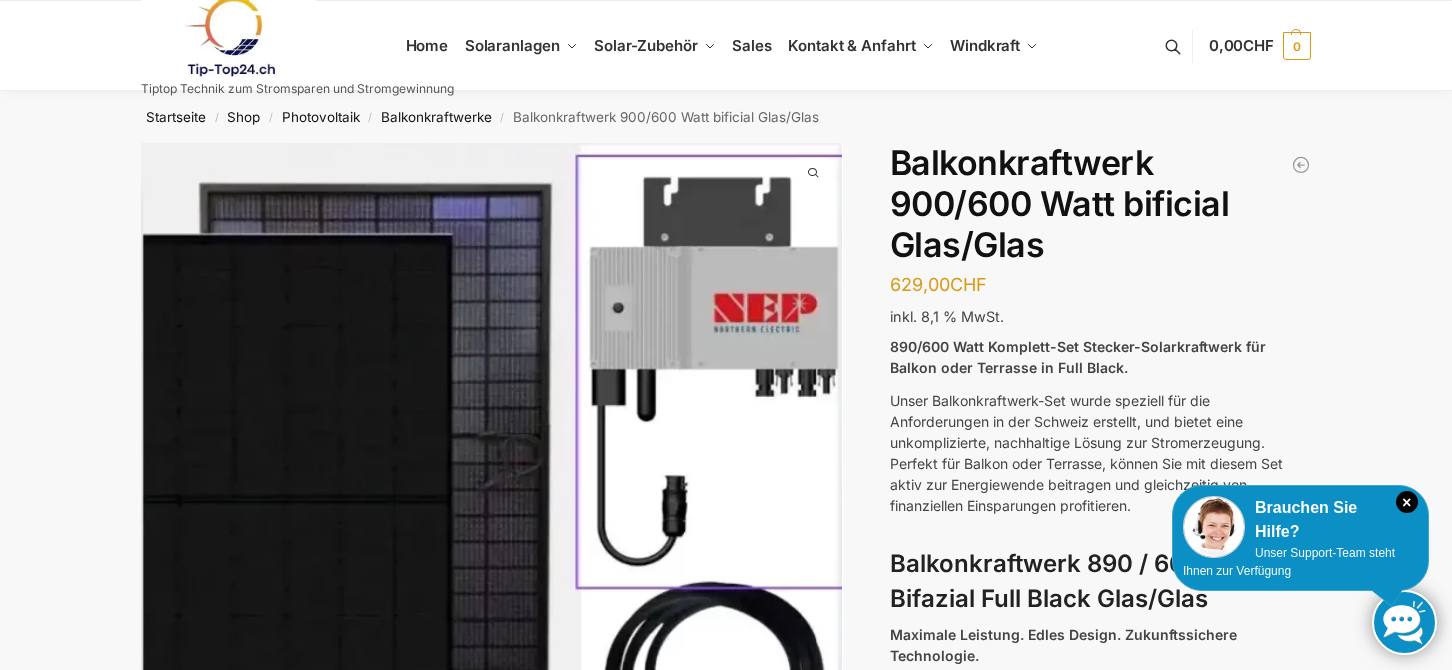 scroll, scrollTop: 0, scrollLeft: 0, axis: both 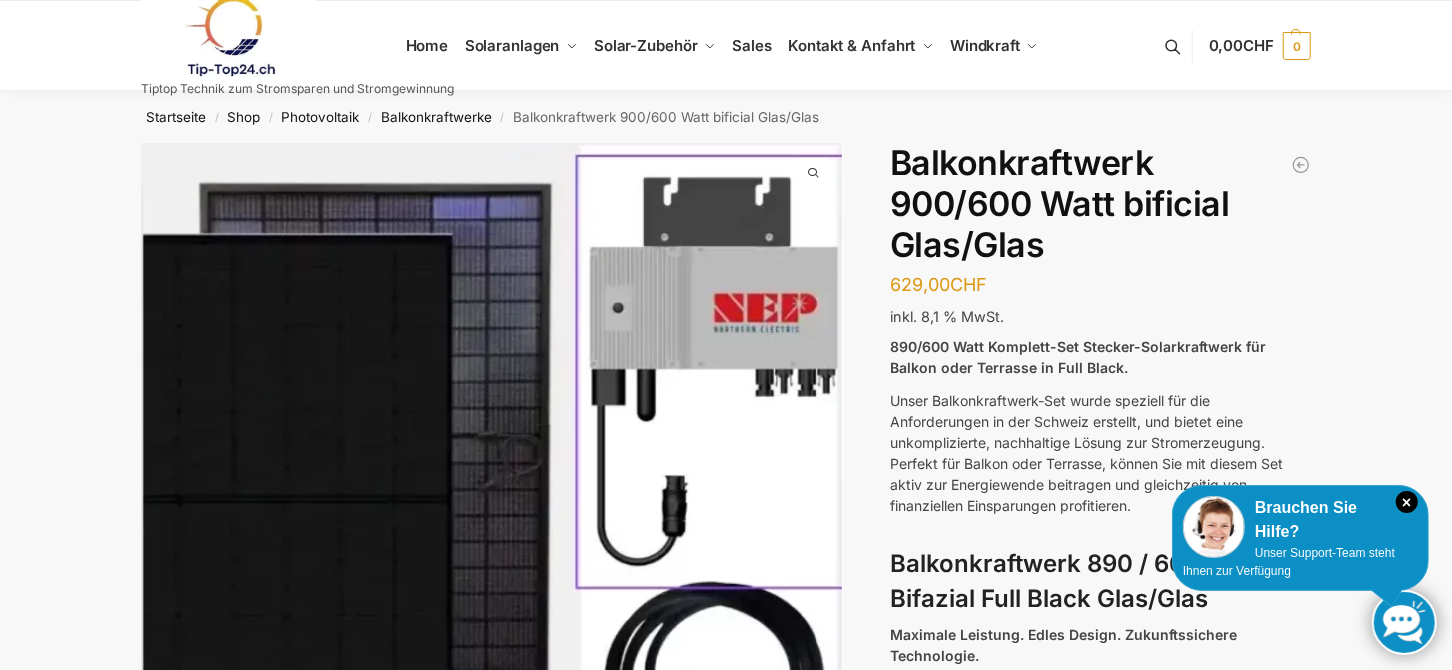 click 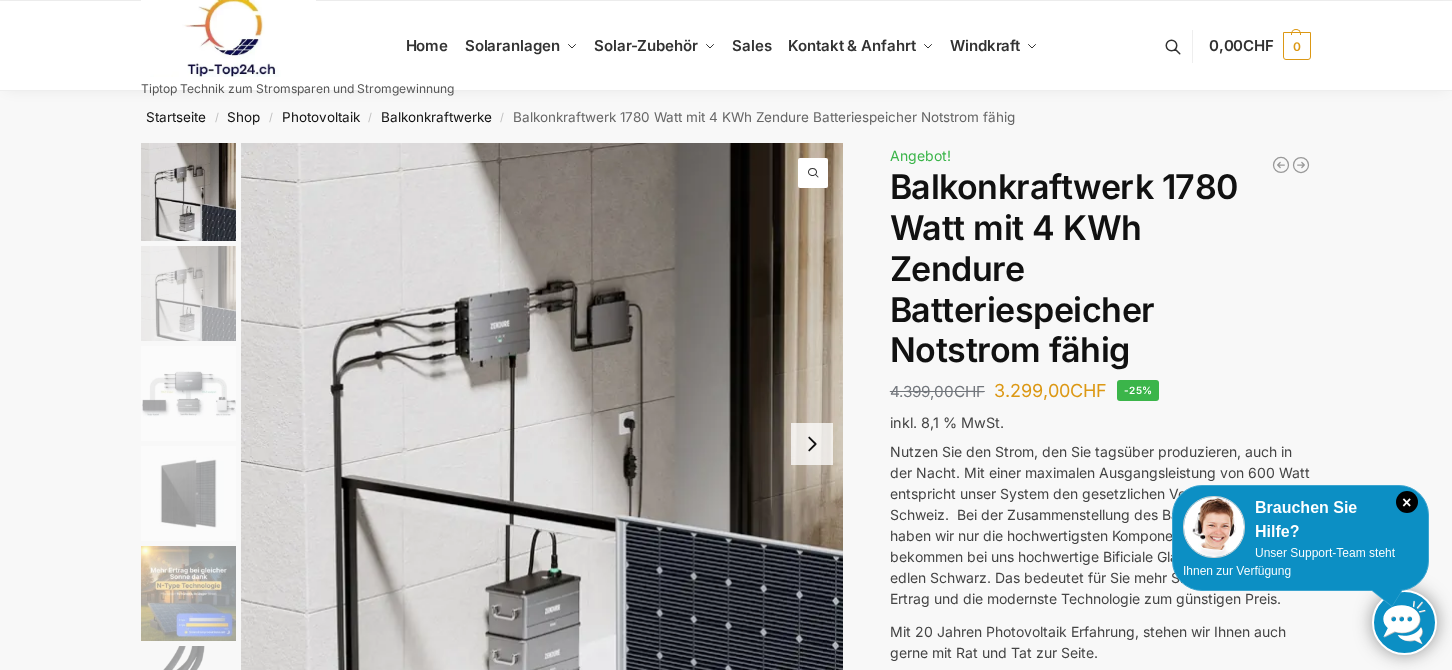 scroll, scrollTop: 0, scrollLeft: 0, axis: both 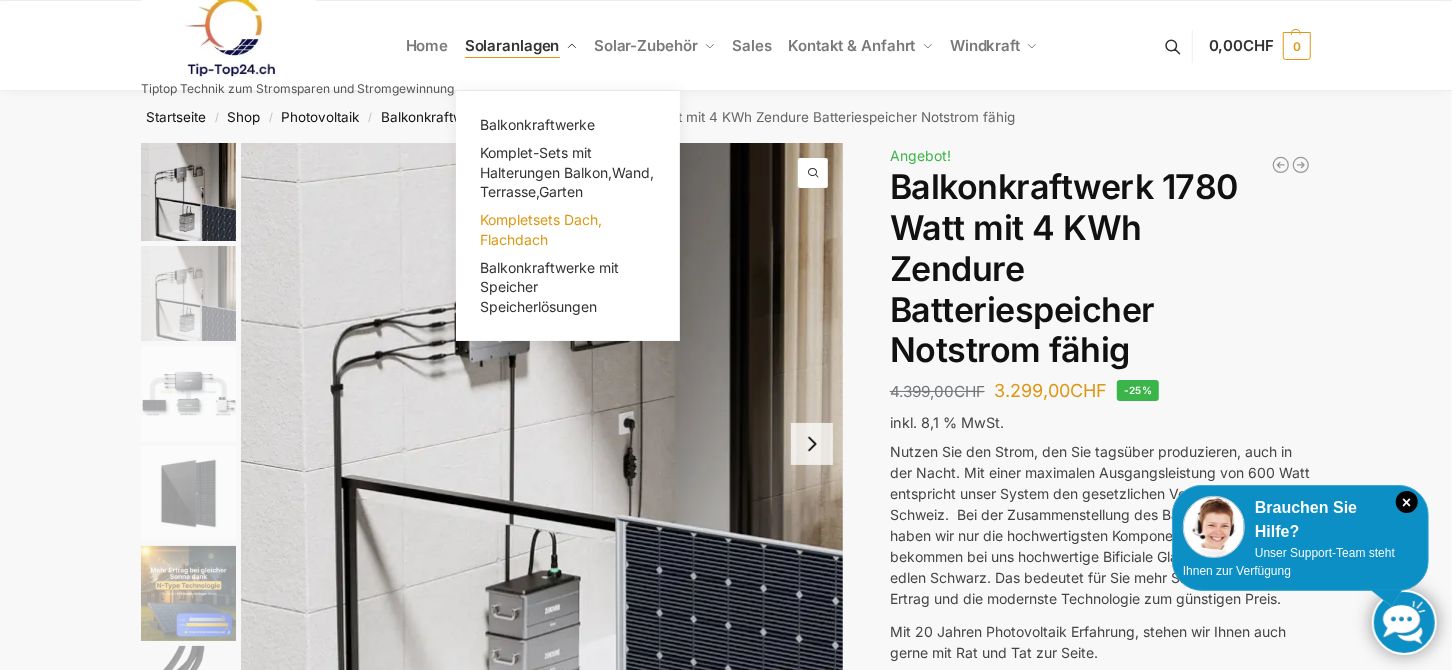 click on "Kompletsets Dach, Flachdach" at bounding box center [568, 230] 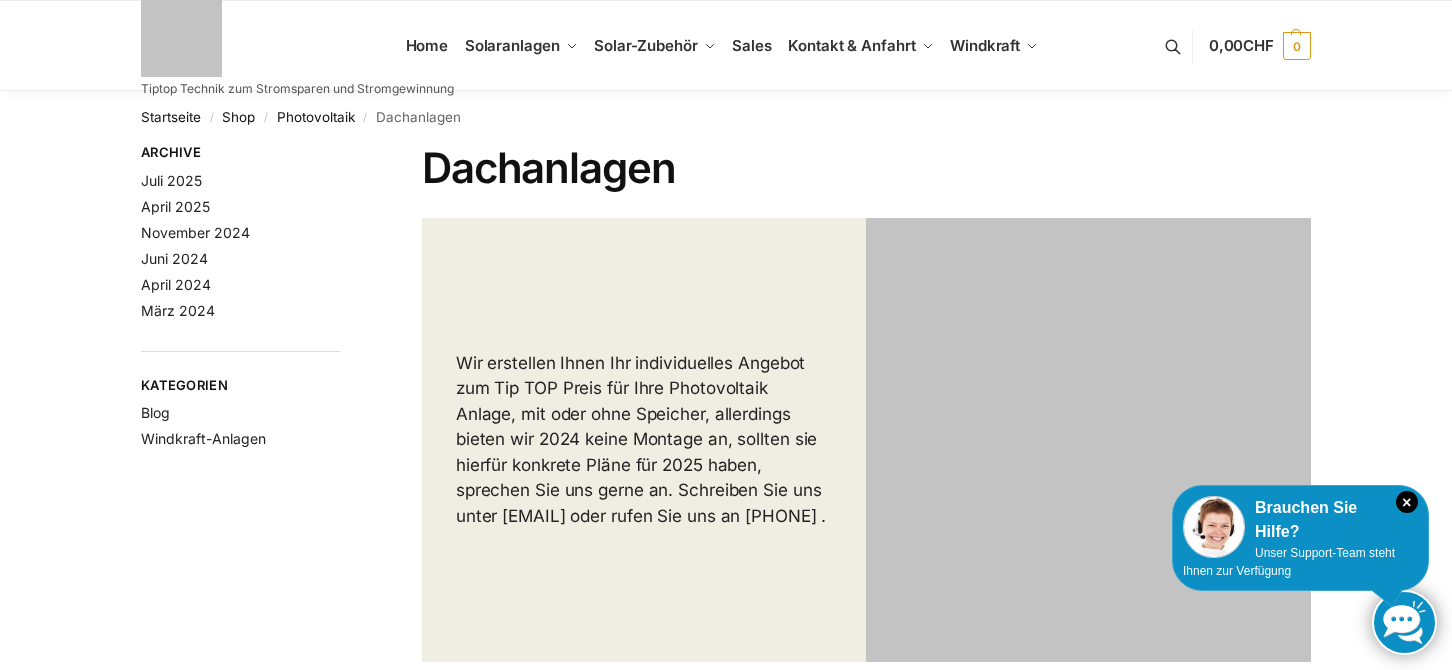 scroll, scrollTop: 0, scrollLeft: 0, axis: both 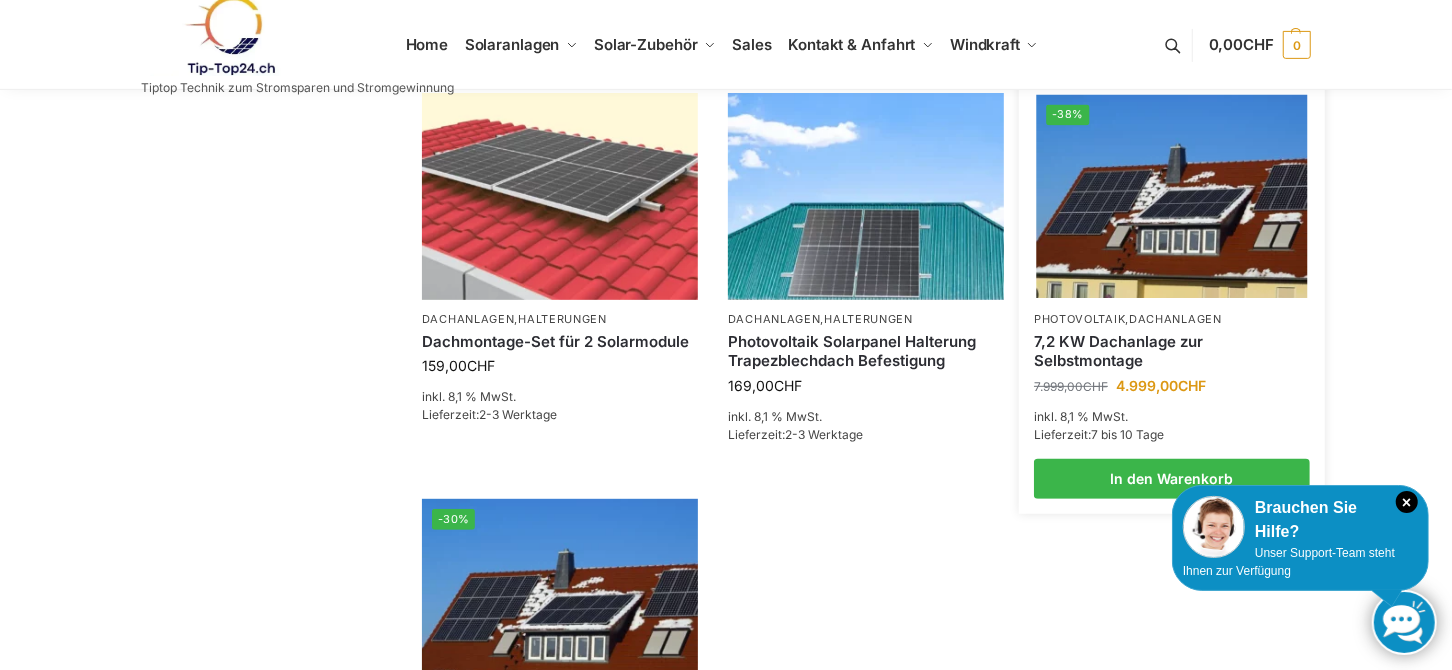 click on "7,2 KW Dachanlage zur Selbstmontage" at bounding box center (1172, 351) 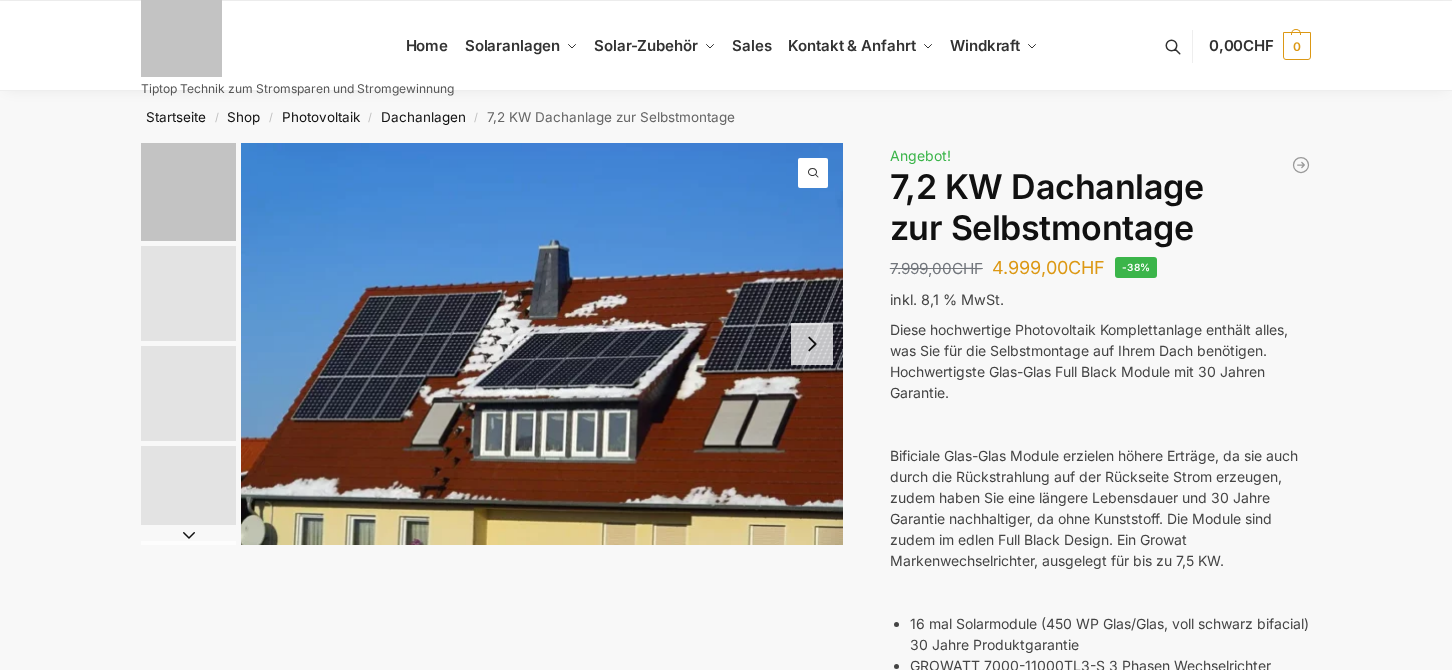 scroll, scrollTop: 0, scrollLeft: 0, axis: both 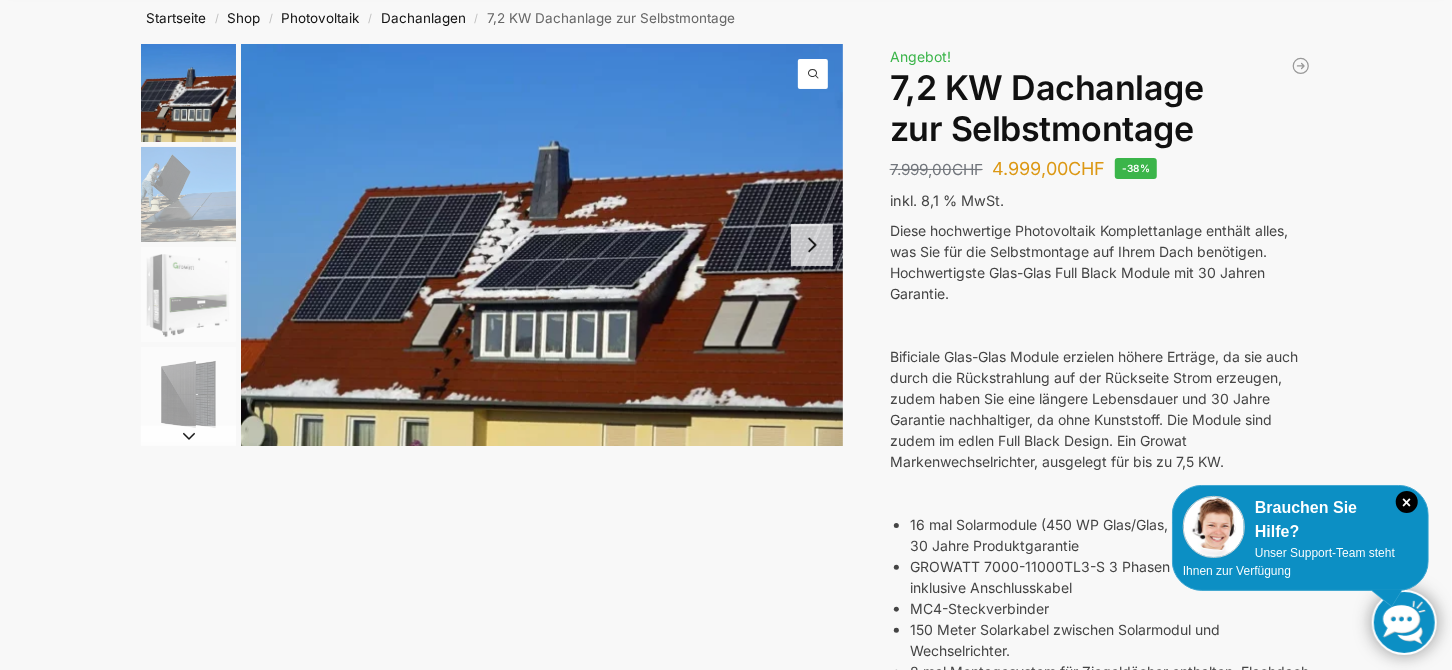 click at bounding box center (188, 194) 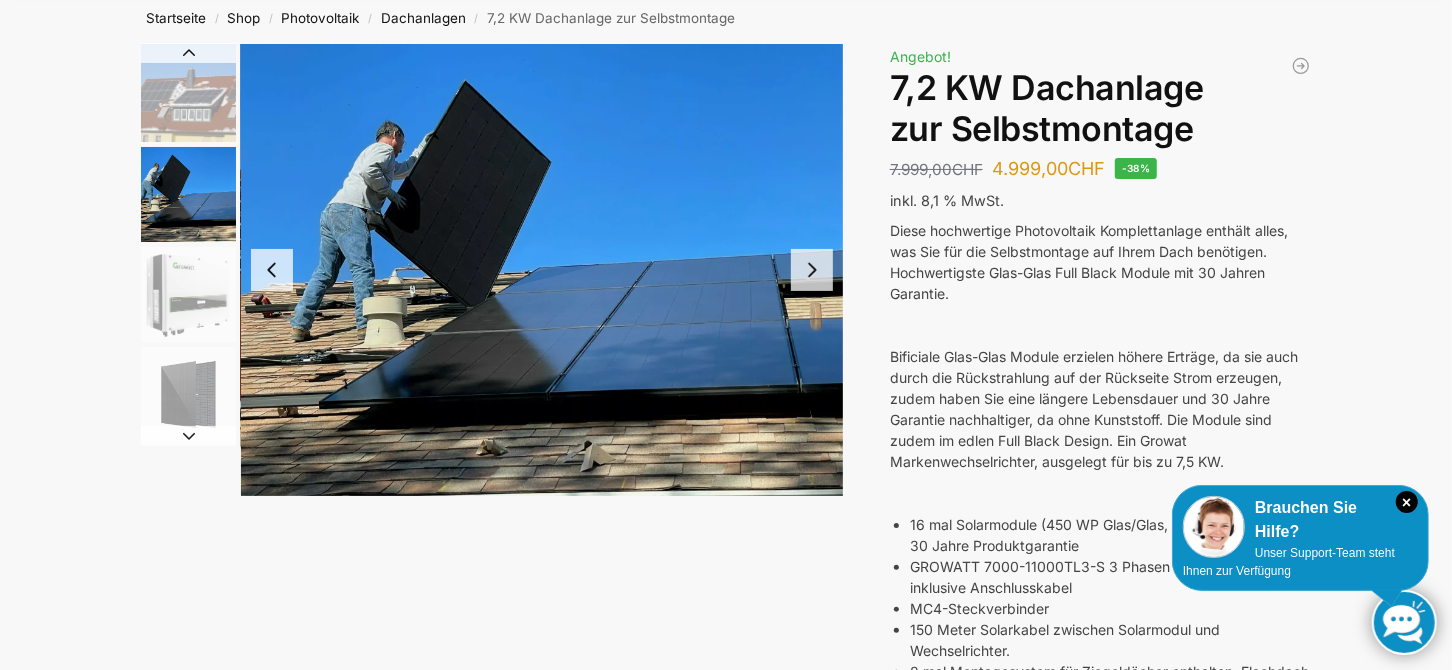 click at bounding box center (188, 294) 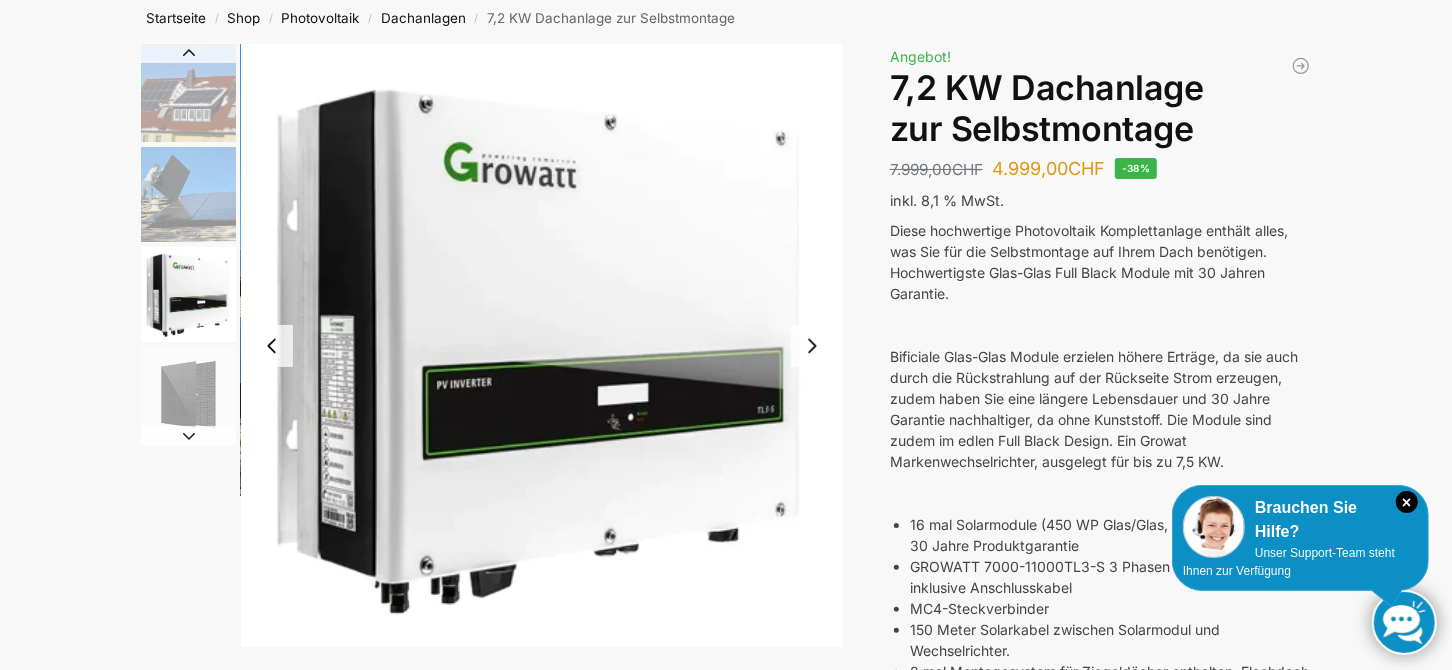 click at bounding box center (188, 394) 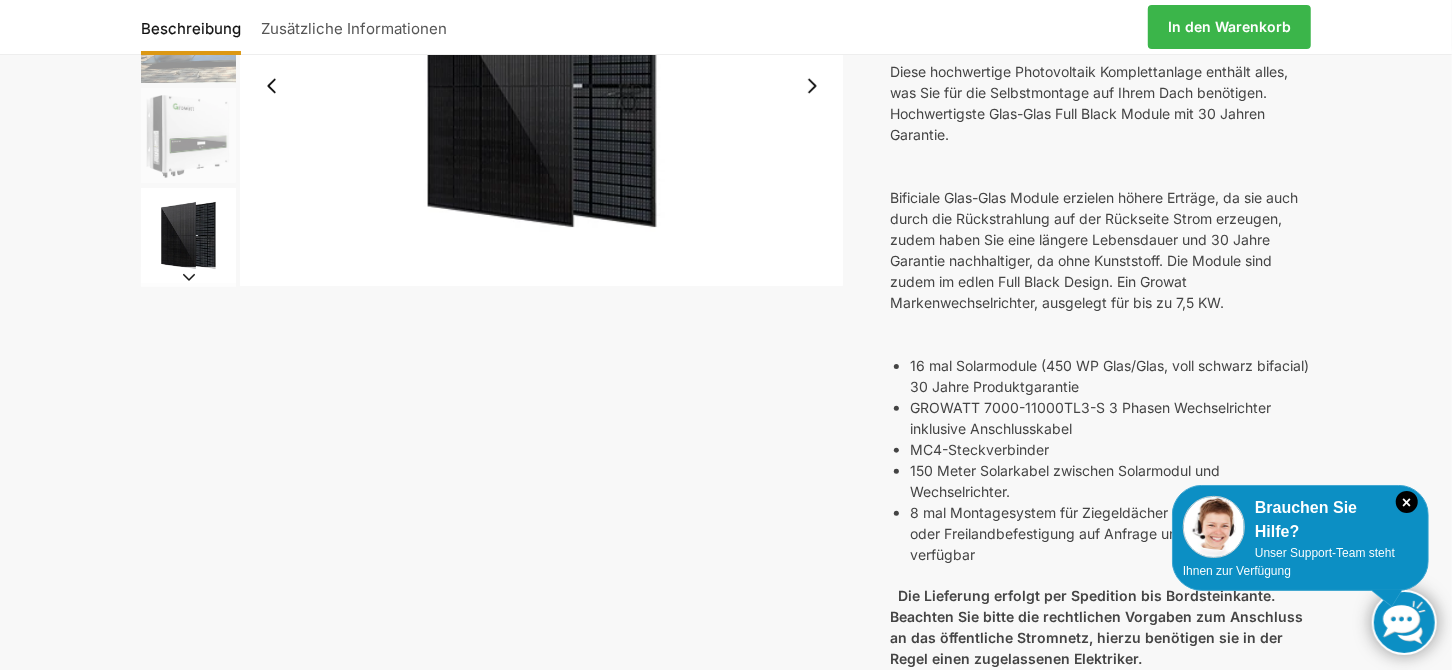 scroll, scrollTop: 300, scrollLeft: 0, axis: vertical 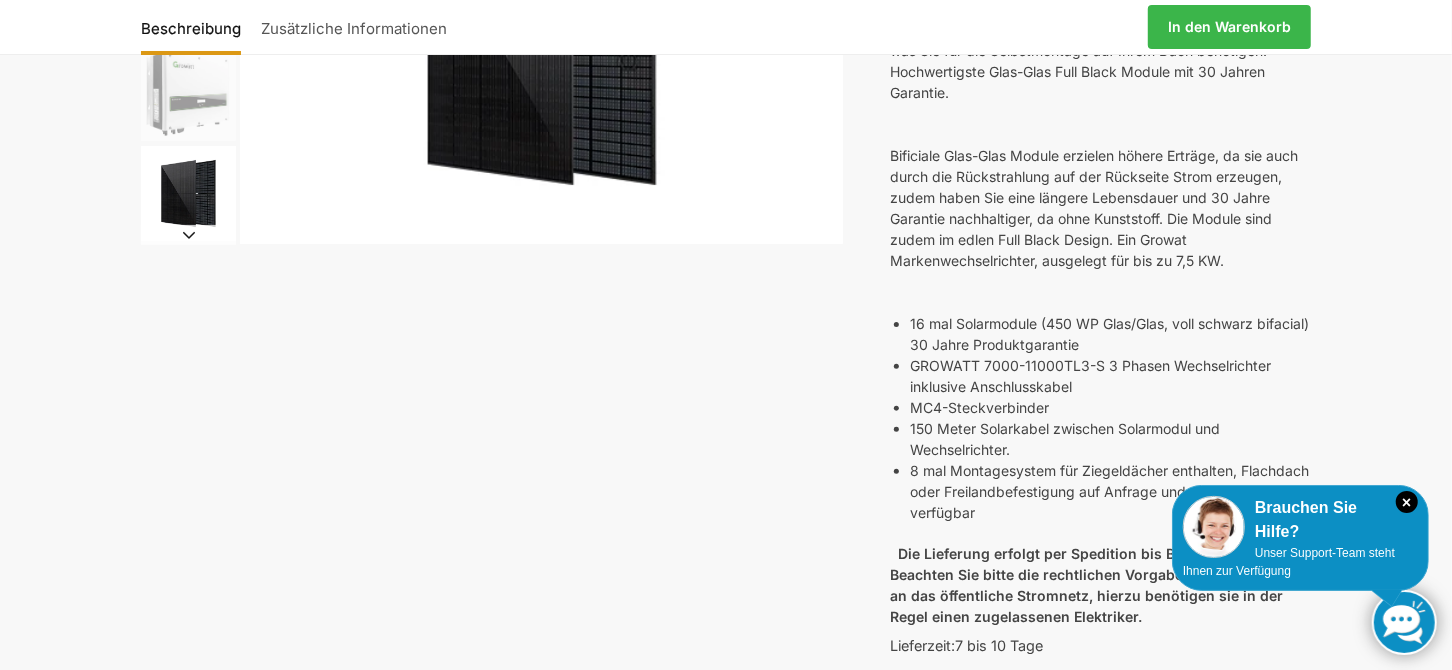 click at bounding box center [188, 235] 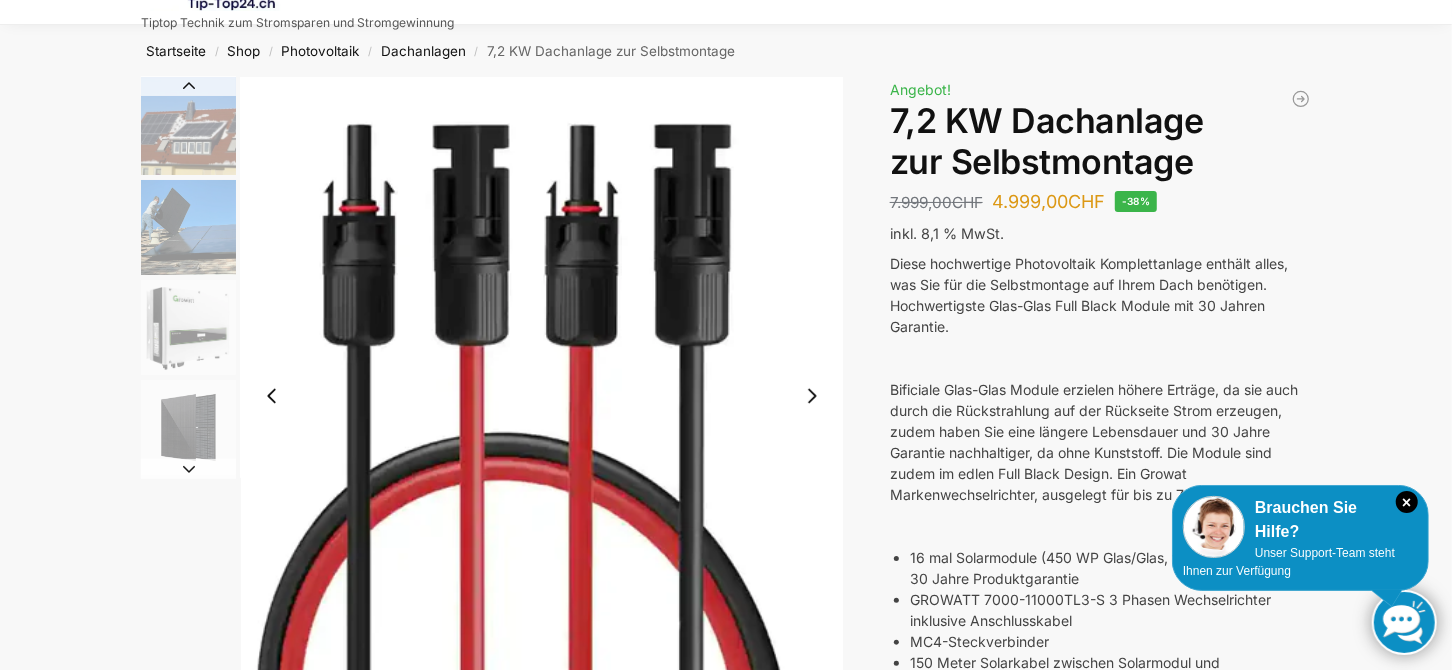 scroll, scrollTop: 99, scrollLeft: 0, axis: vertical 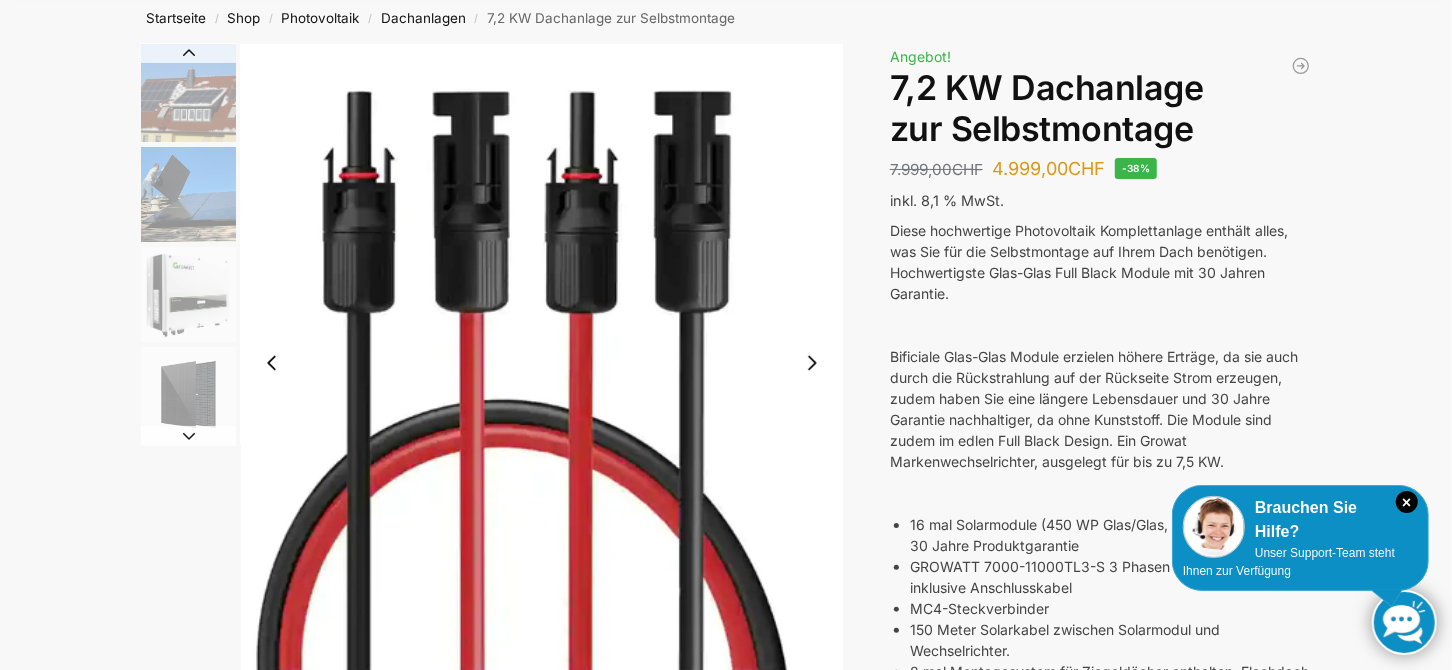 click at bounding box center [812, 363] 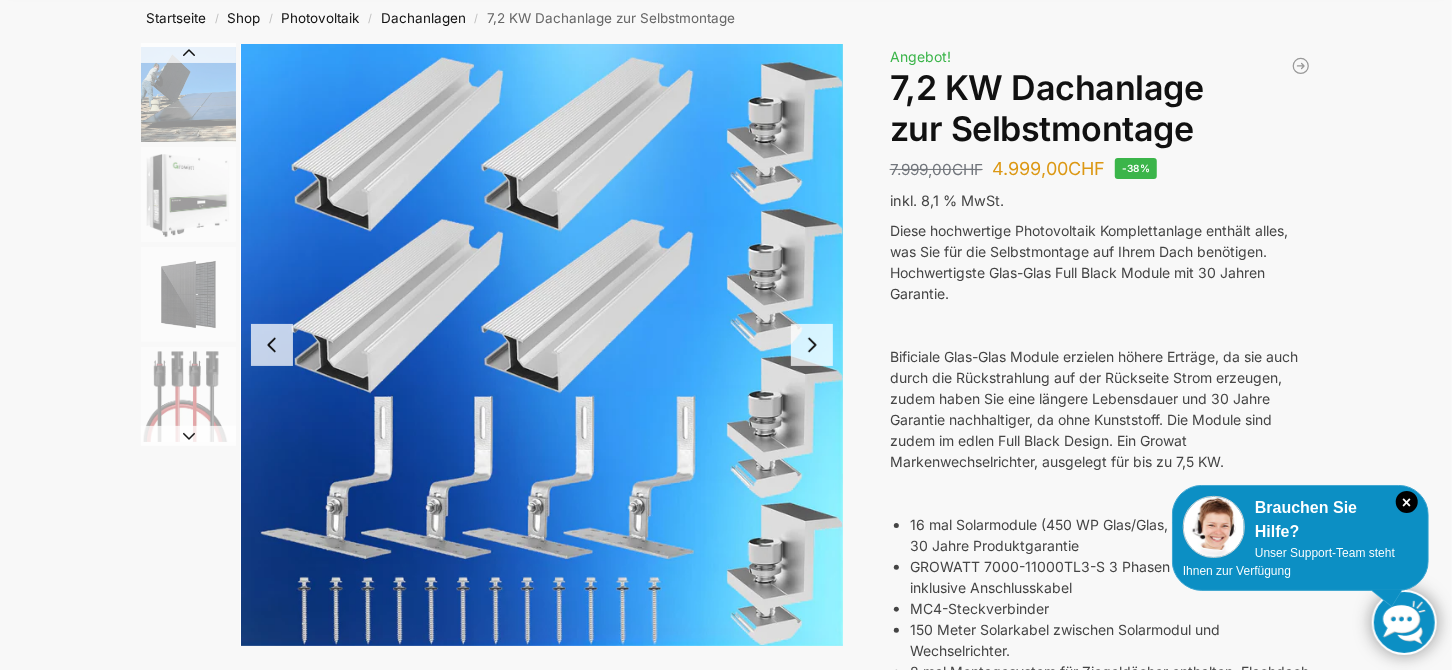 click at bounding box center [812, 345] 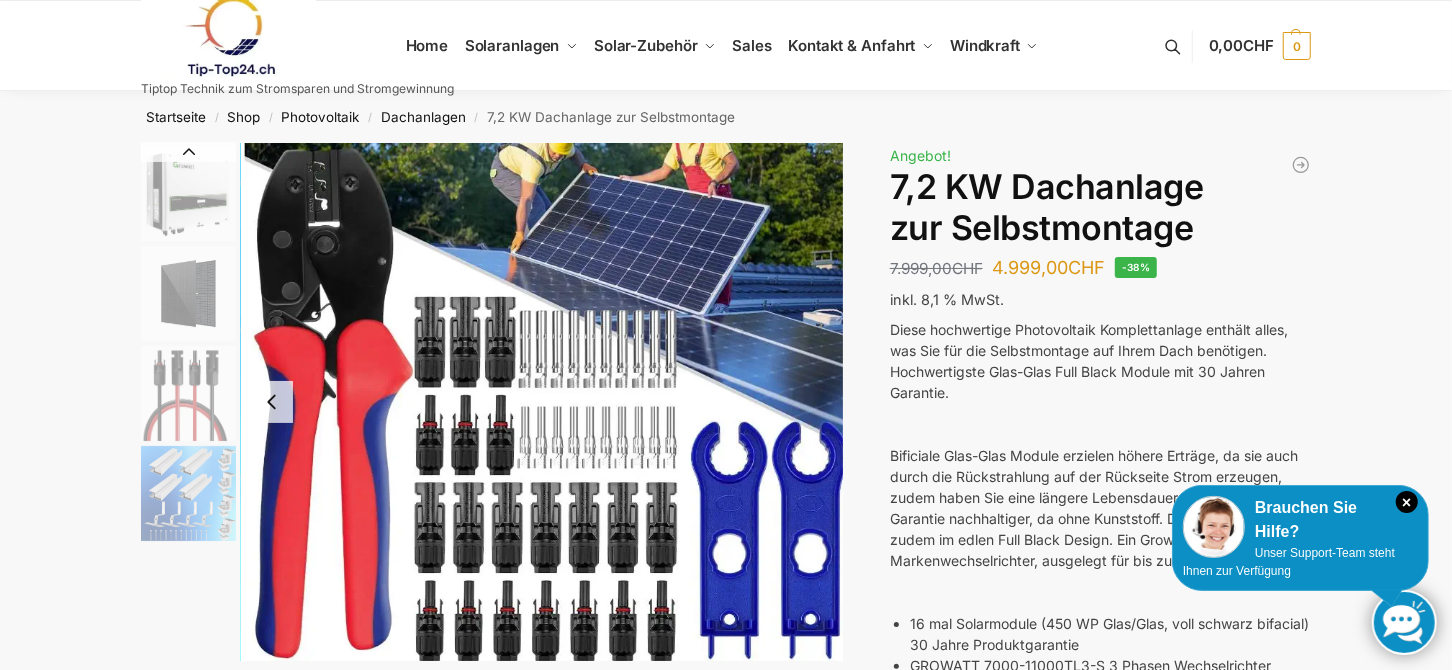 scroll, scrollTop: 99, scrollLeft: 0, axis: vertical 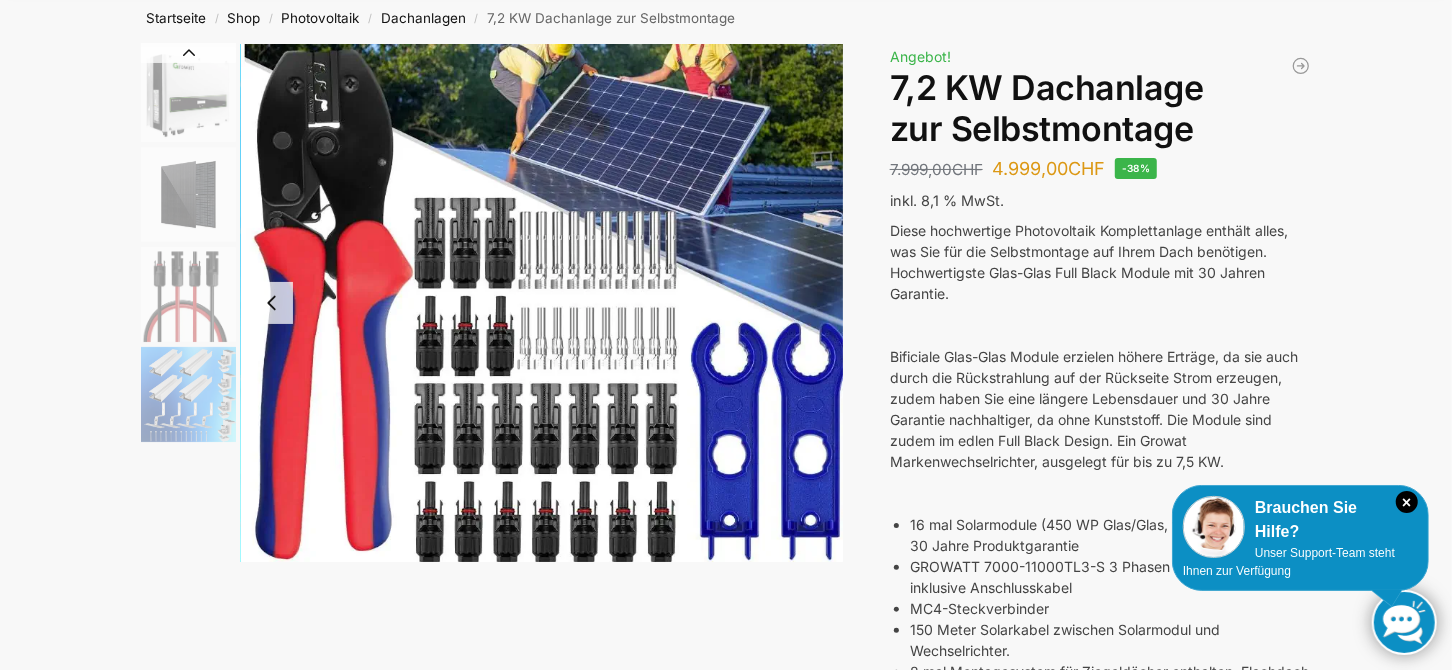 click at bounding box center [542, 303] 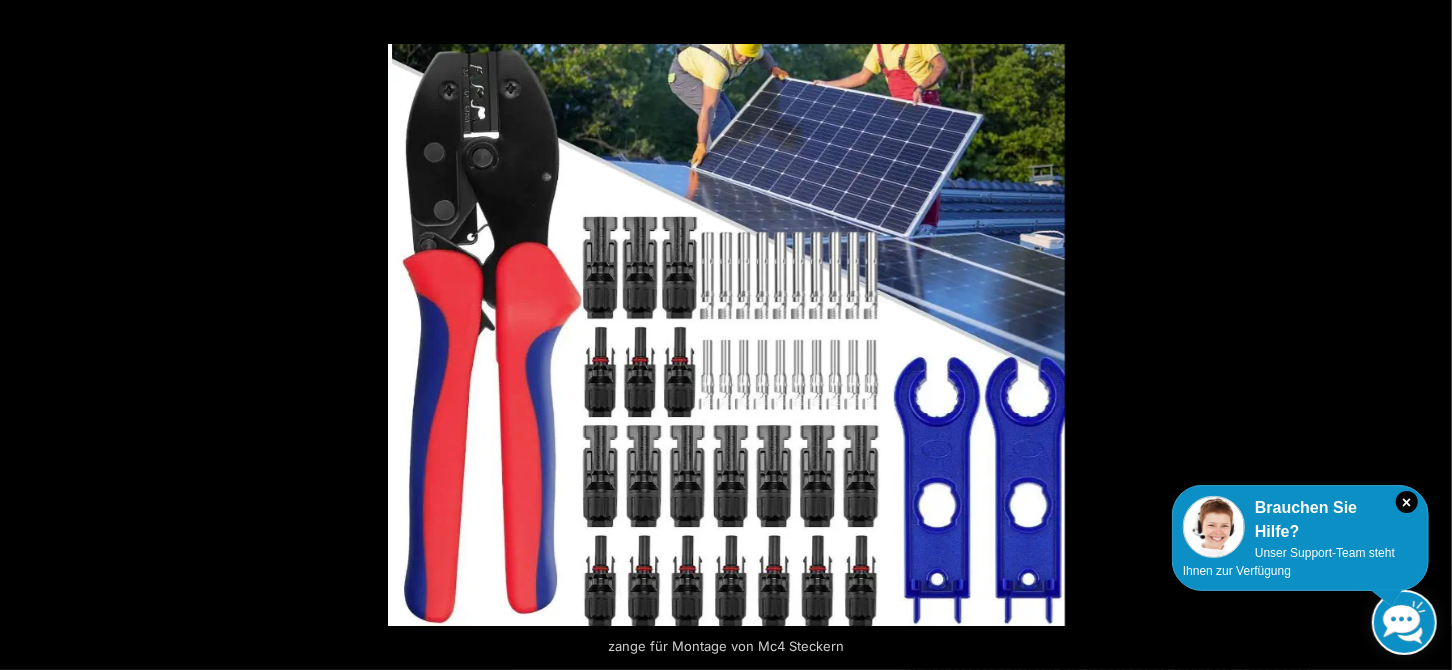 click at bounding box center (1430, 22) 